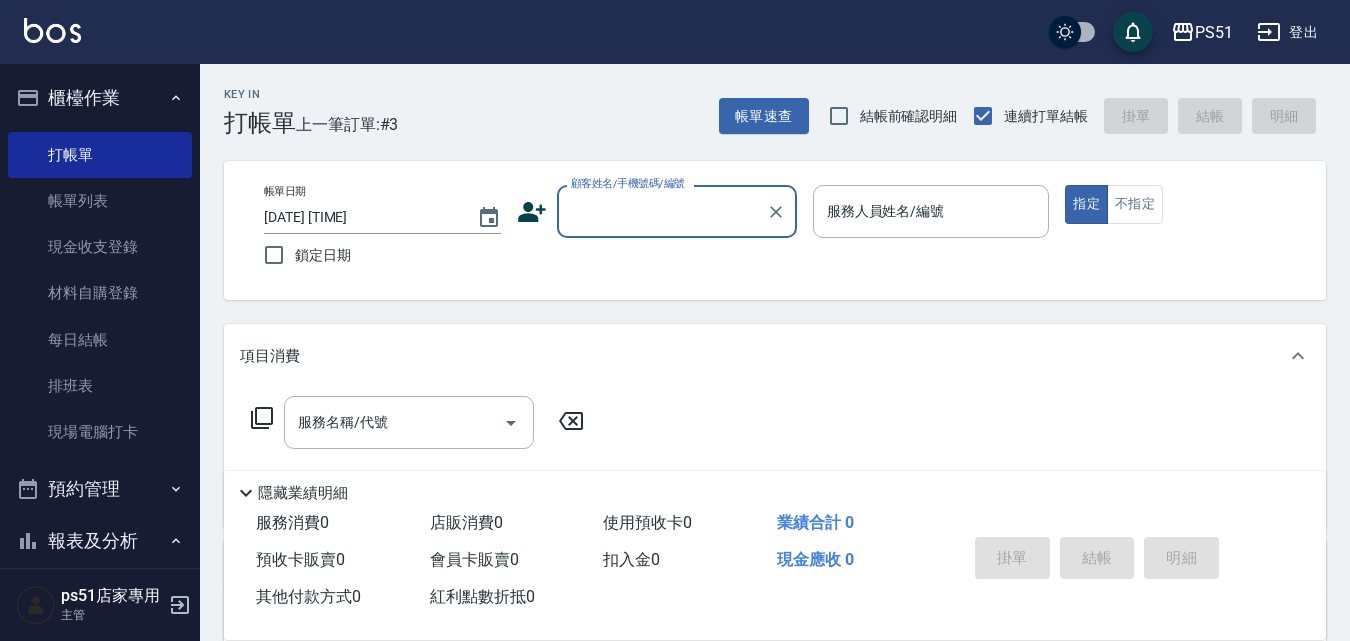 scroll, scrollTop: 0, scrollLeft: 0, axis: both 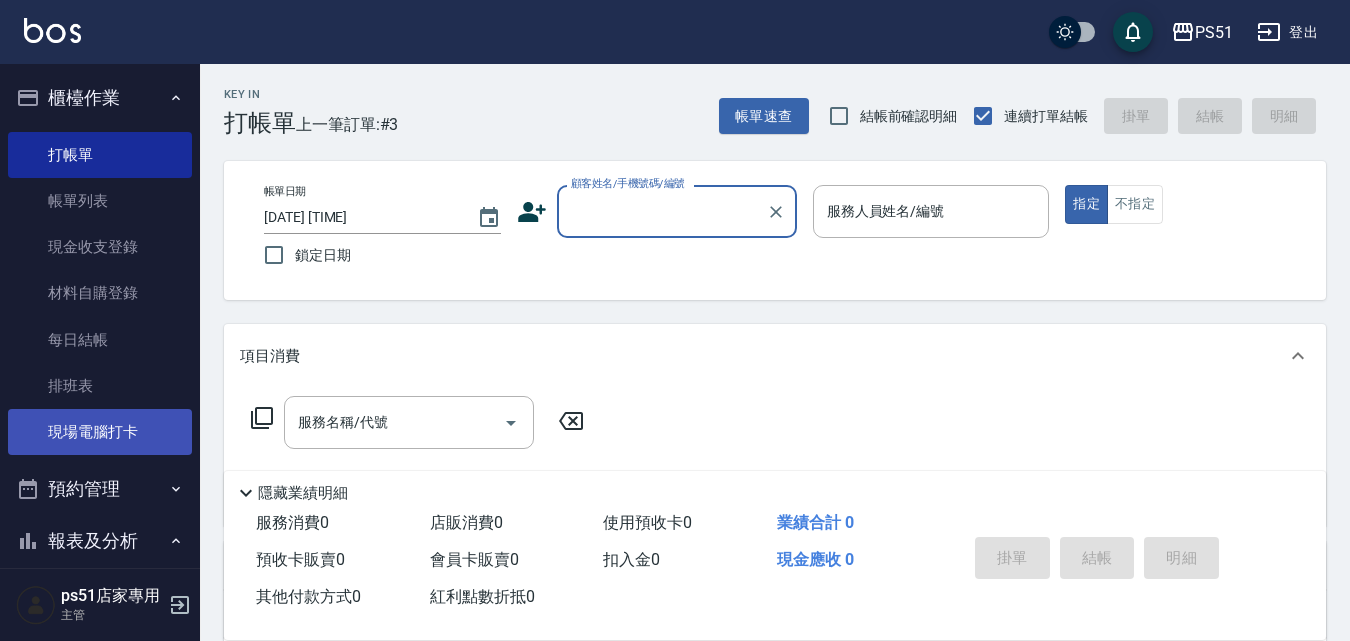 click on "現場電腦打卡" at bounding box center (100, 432) 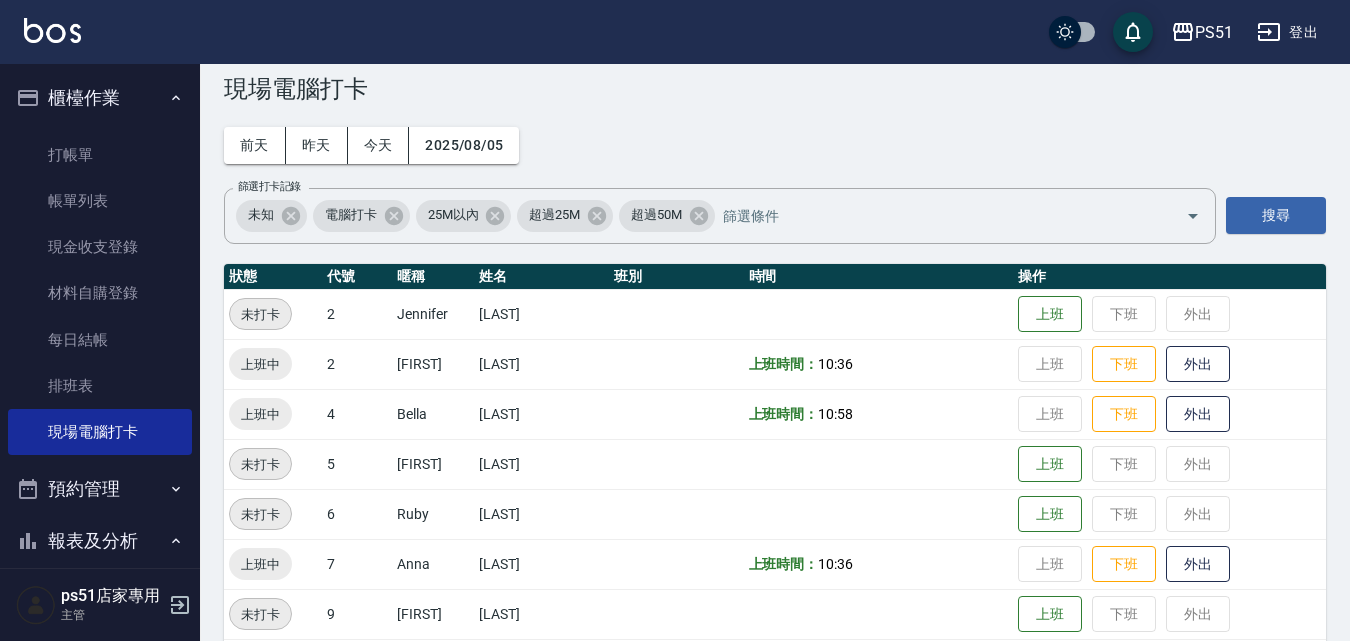 scroll, scrollTop: 0, scrollLeft: 0, axis: both 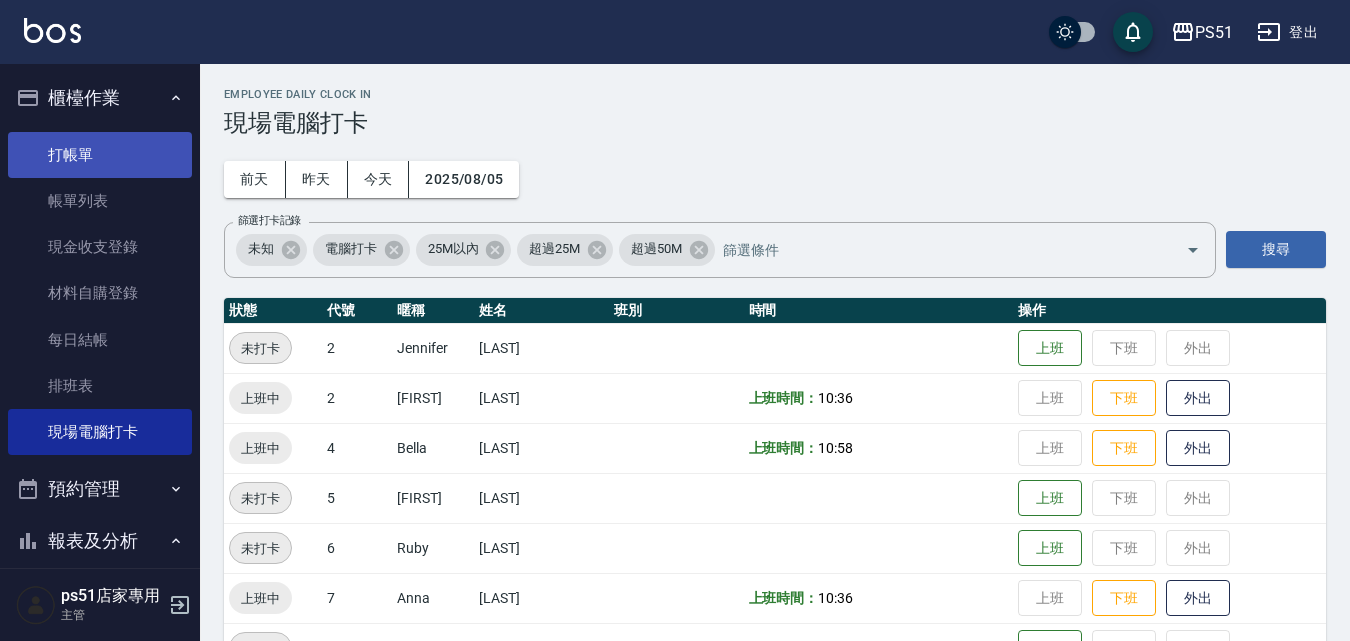 click on "打帳單" at bounding box center [100, 155] 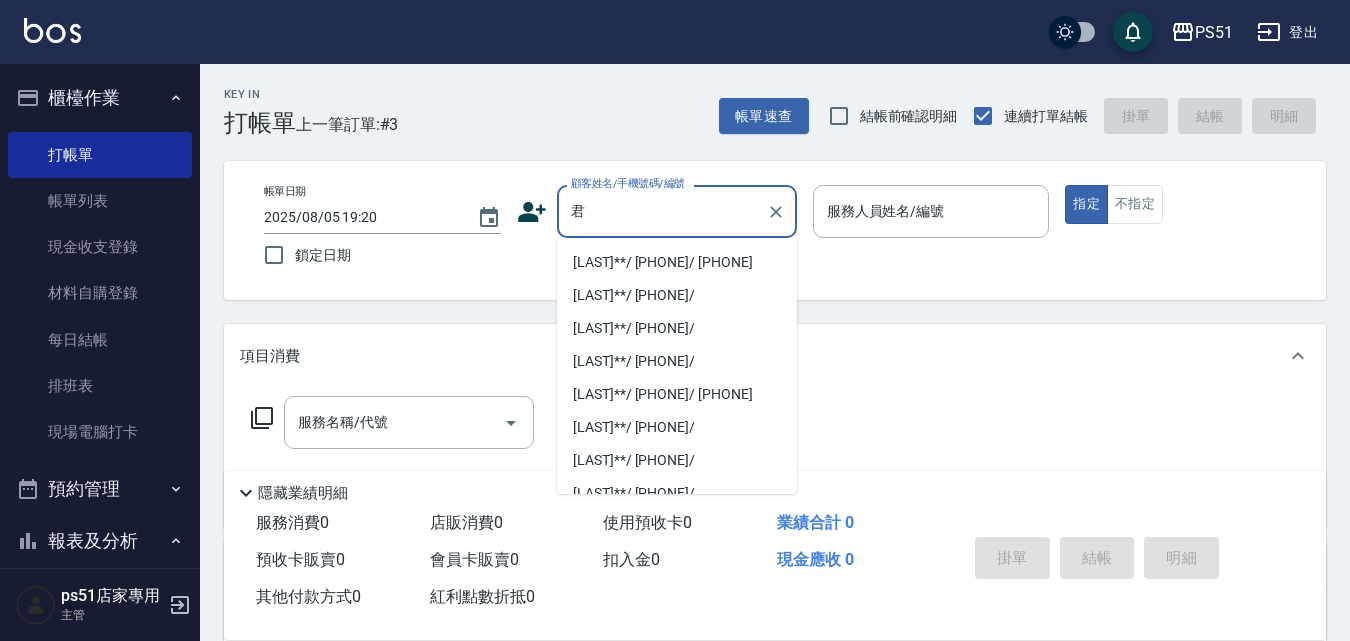 click on "[LAST]**/ [PHONE]/ [PHONE]" at bounding box center (677, 262) 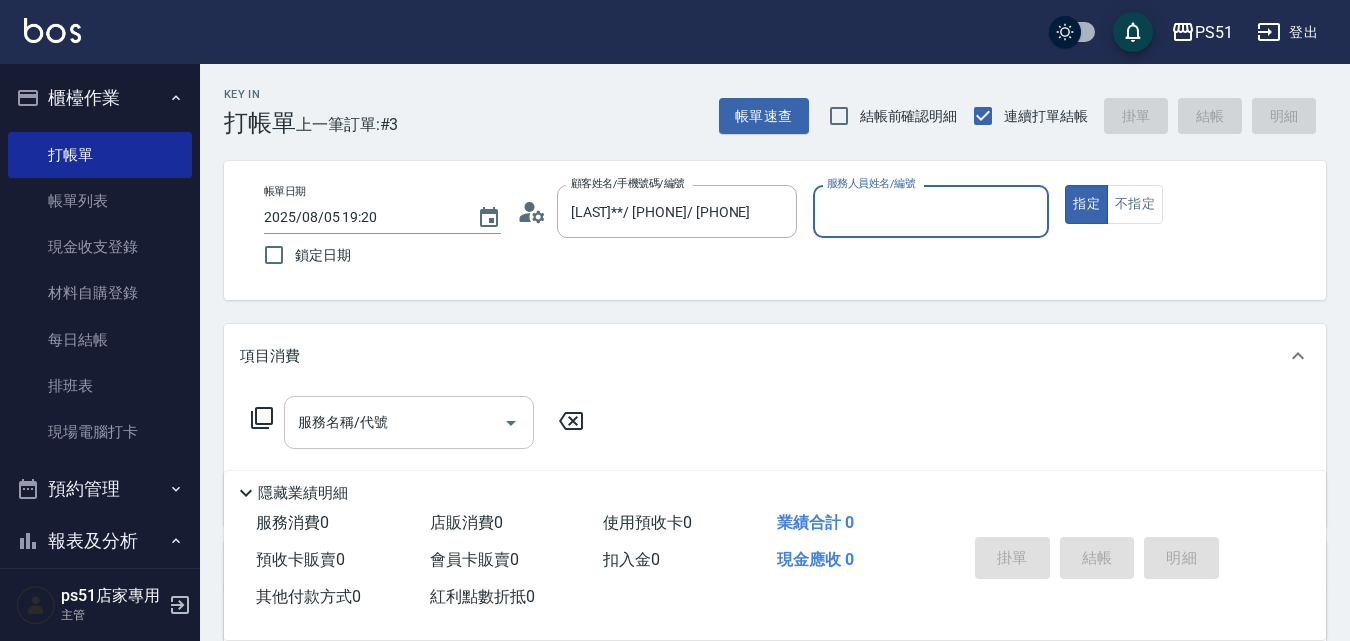 click on "服務名稱/代號" at bounding box center [394, 422] 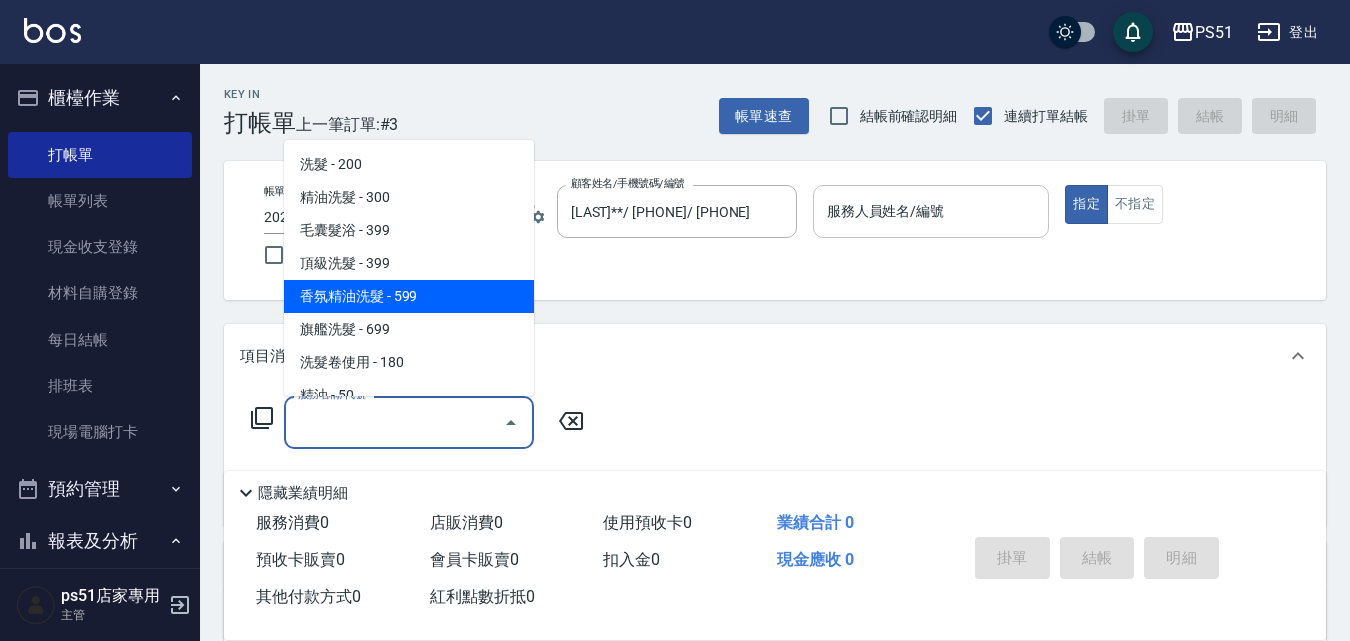 click on "服務人員姓名/編號" at bounding box center [931, 211] 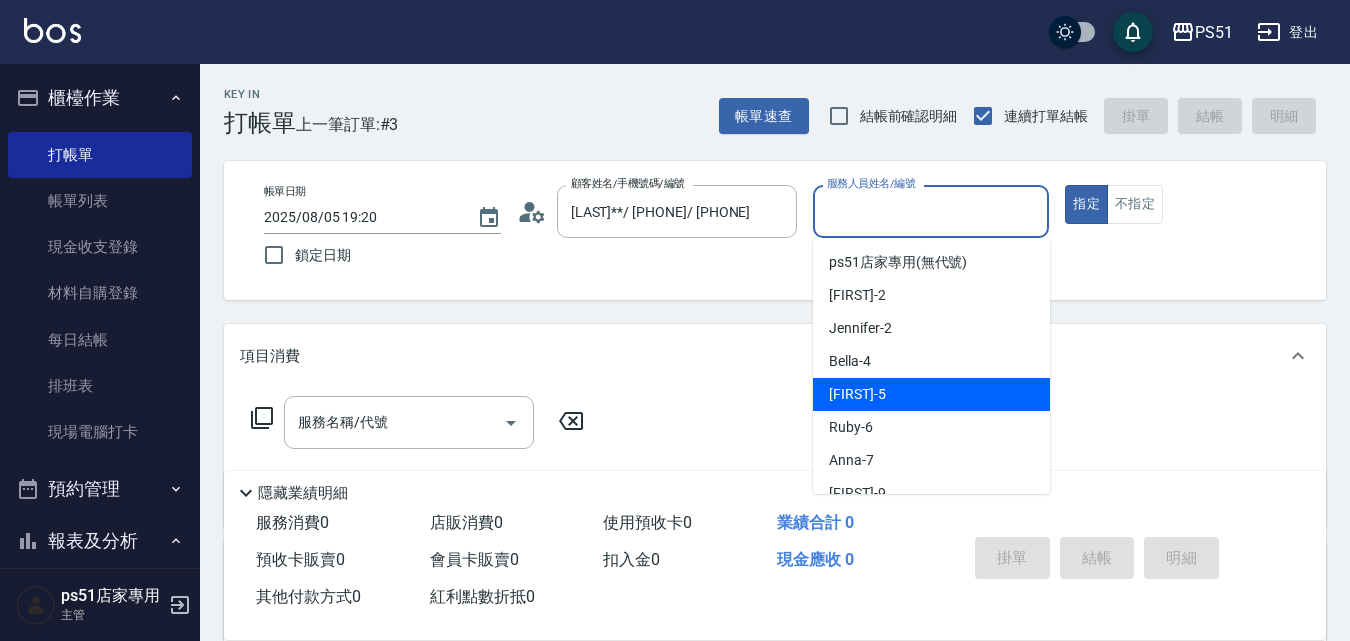 click on "[FIRST] -4" at bounding box center [931, 361] 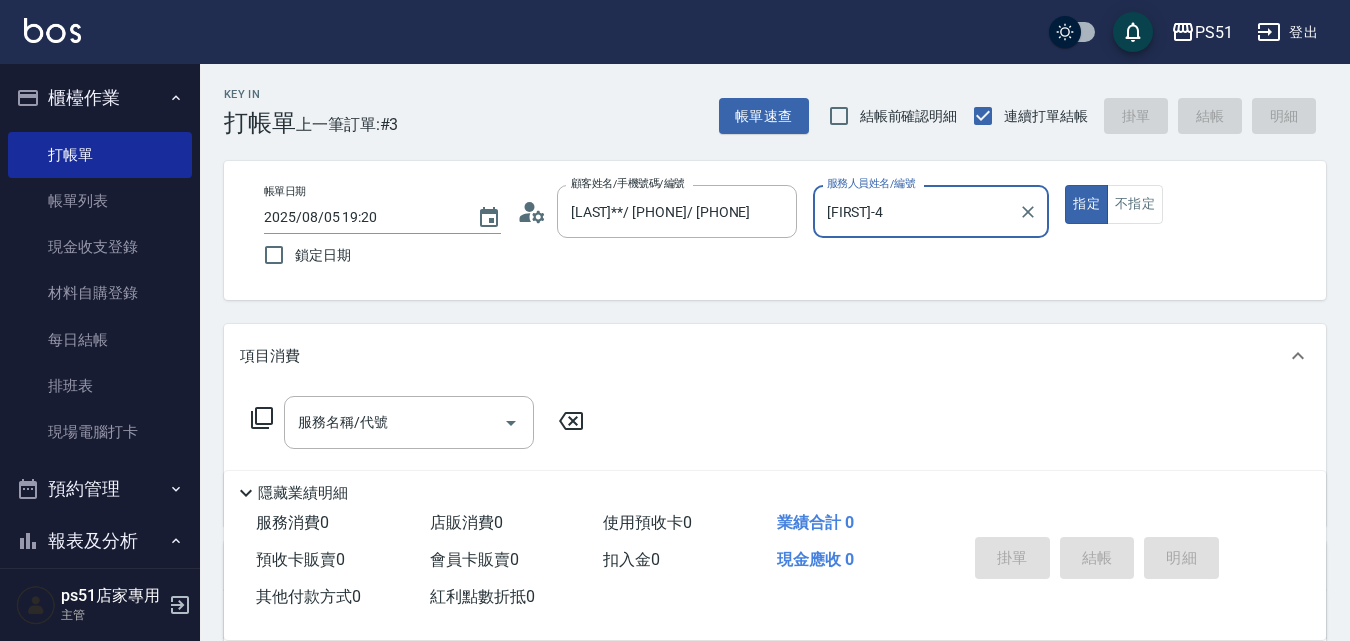 type on "[FIRST]-4" 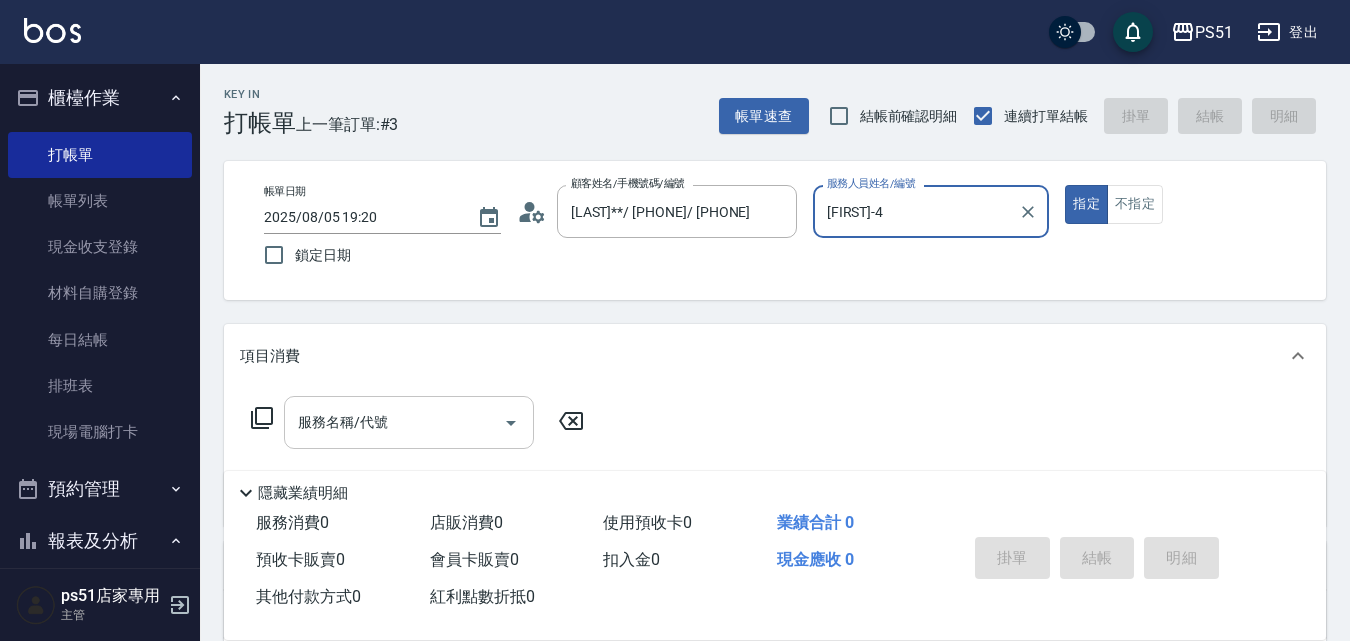 click on "服務名稱/代號" at bounding box center [394, 422] 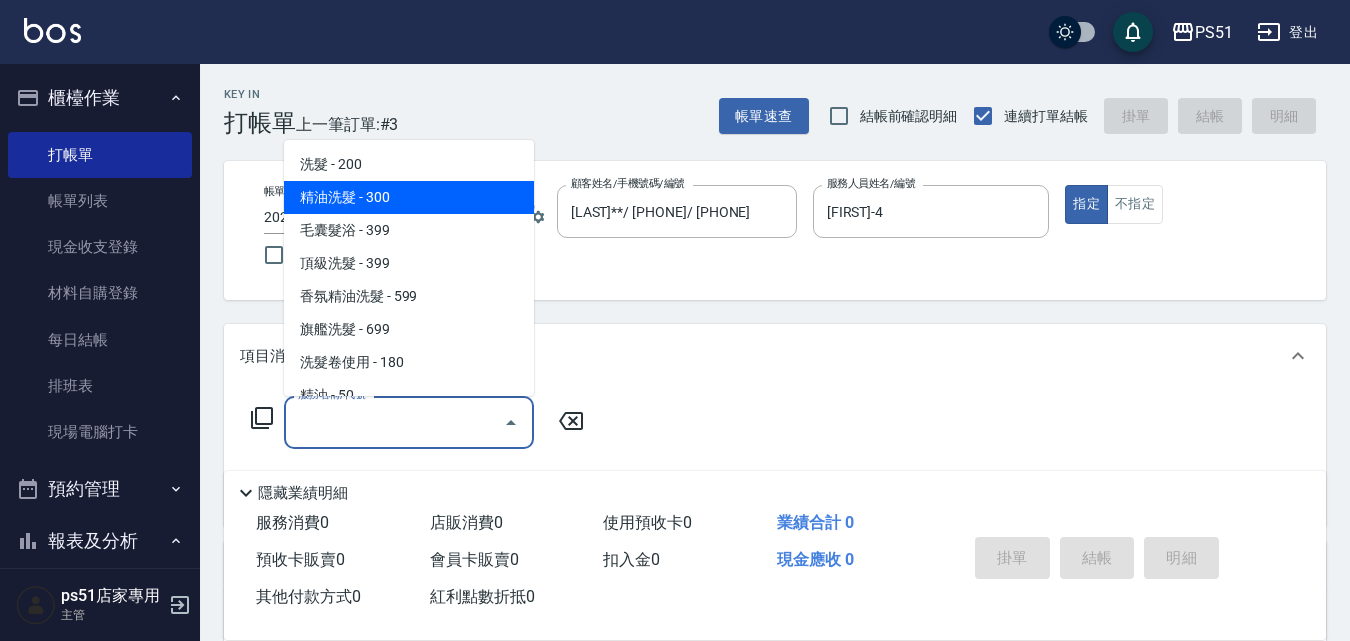 click on "精油洗髮 - 300" at bounding box center (409, 197) 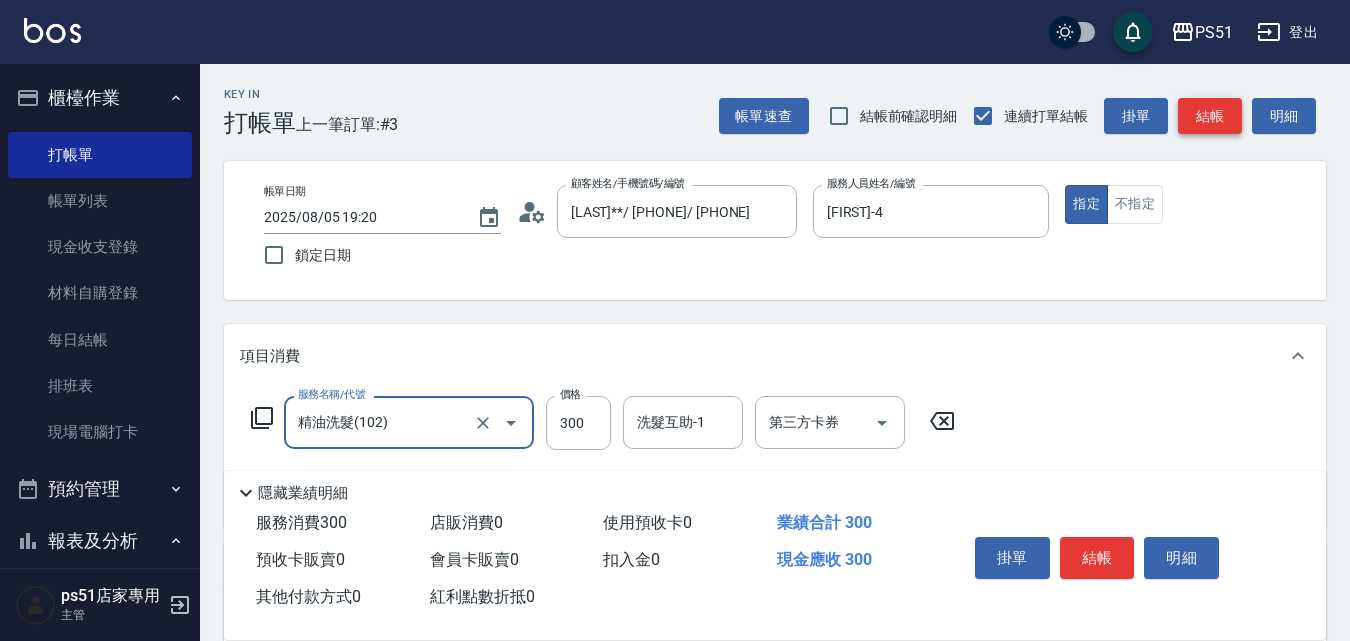 click on "結帳" at bounding box center (1210, 116) 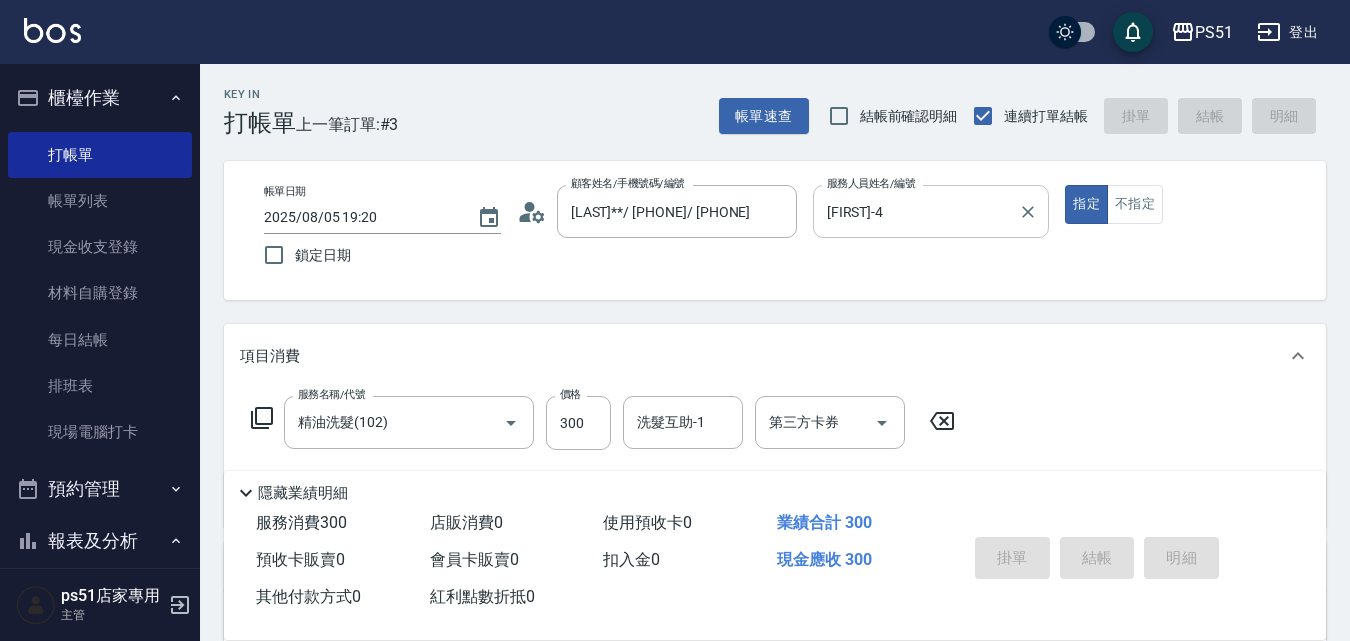 type on "[DATE] [TIME]" 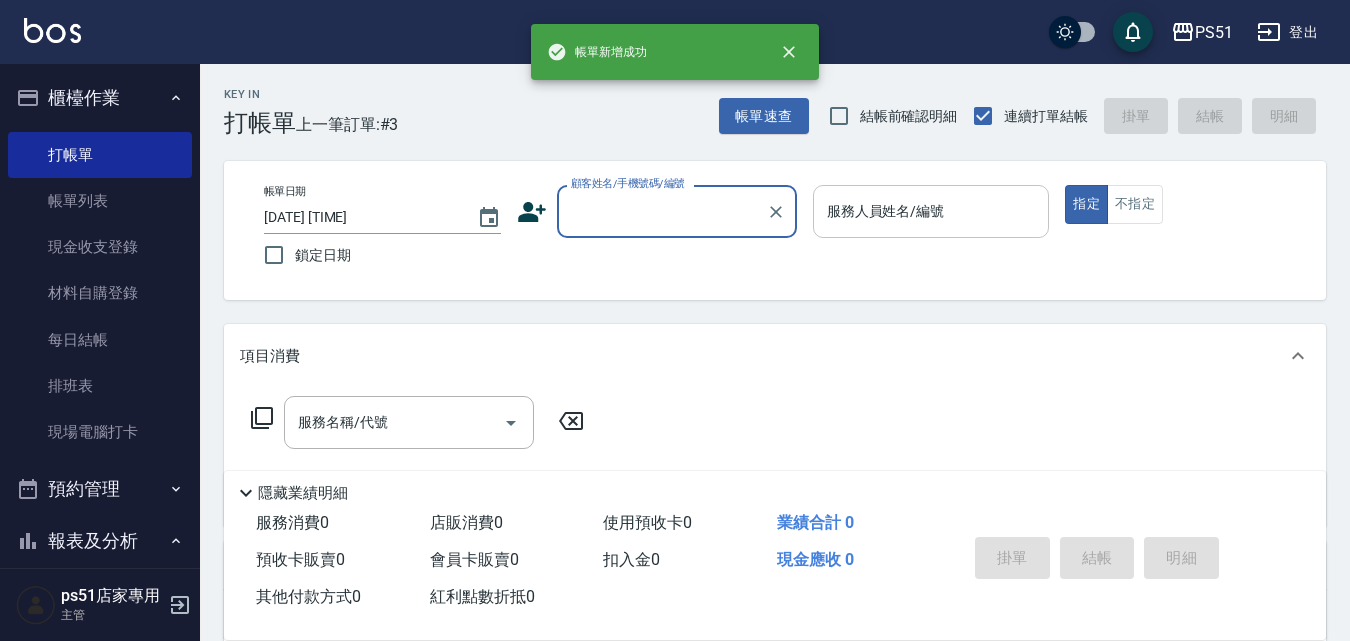 scroll, scrollTop: 0, scrollLeft: 0, axis: both 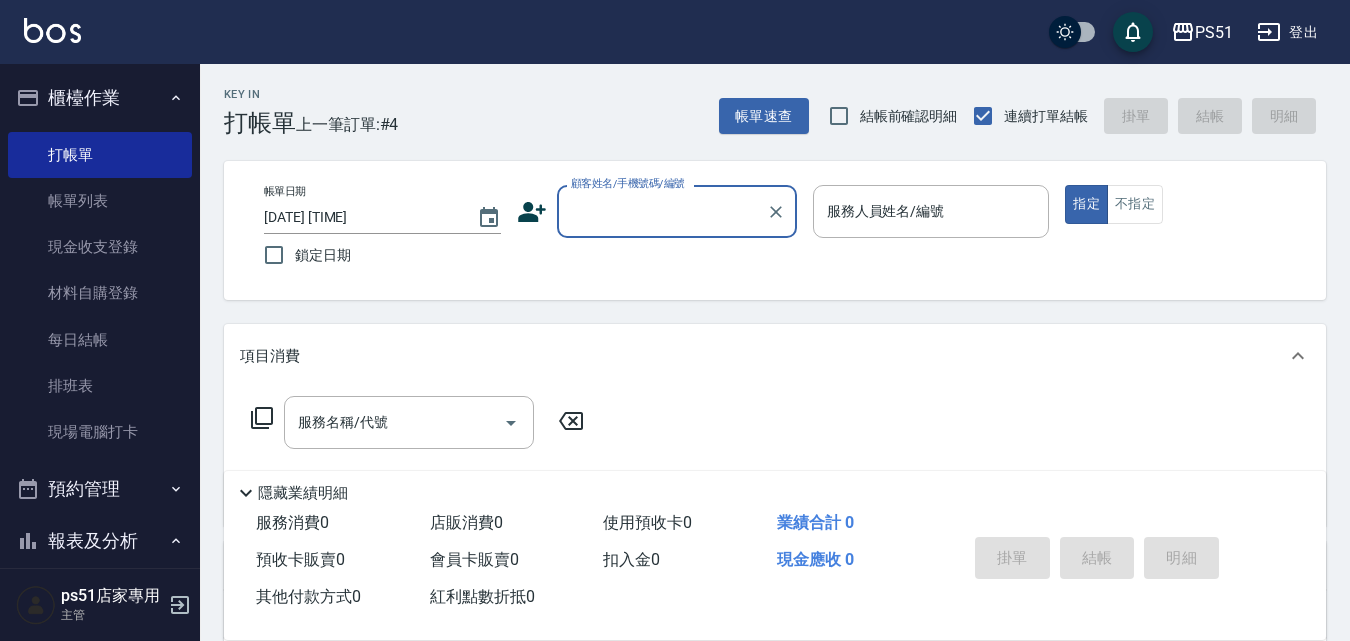 click on "顧客姓名/手機號碼/編號" at bounding box center (662, 211) 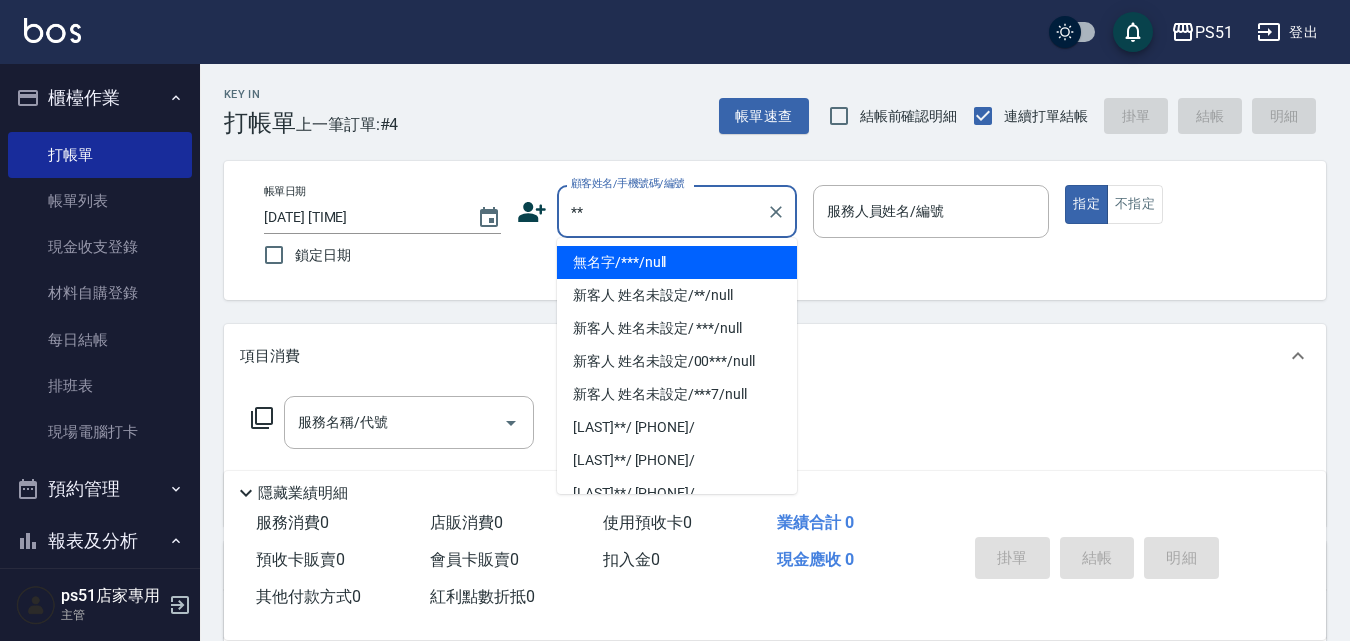 click on "無名字/***/null" at bounding box center (677, 262) 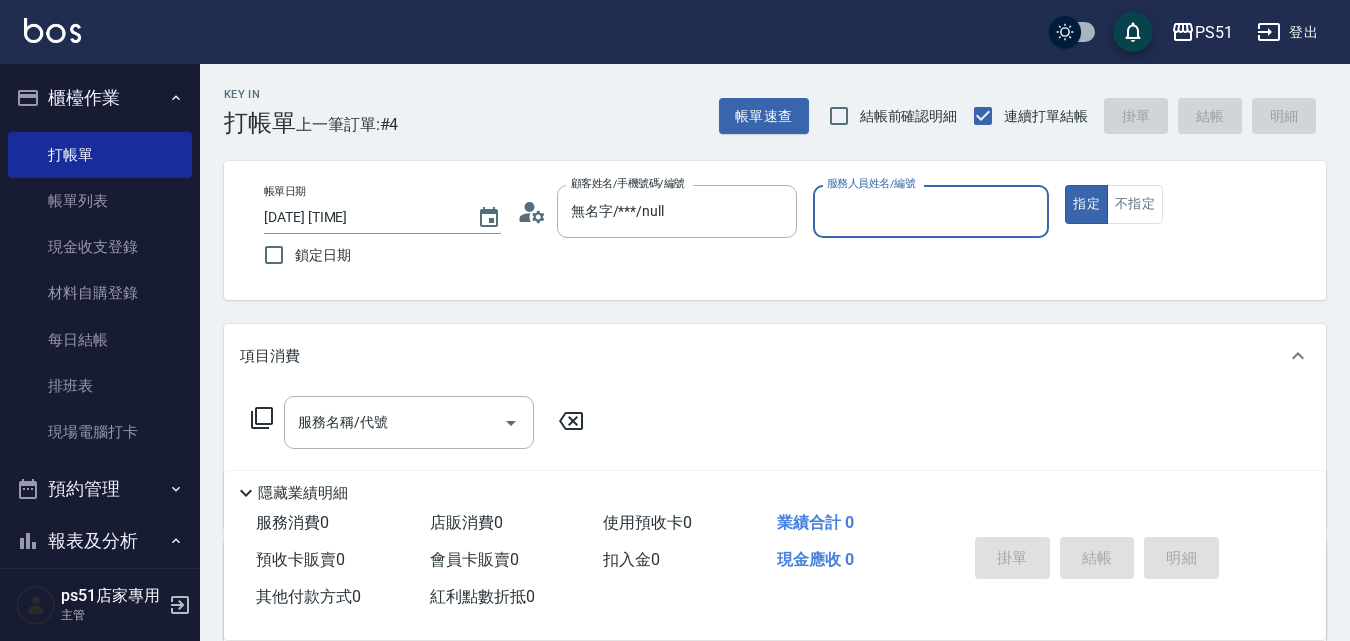 click on "服務人員姓名/編號" at bounding box center (931, 211) 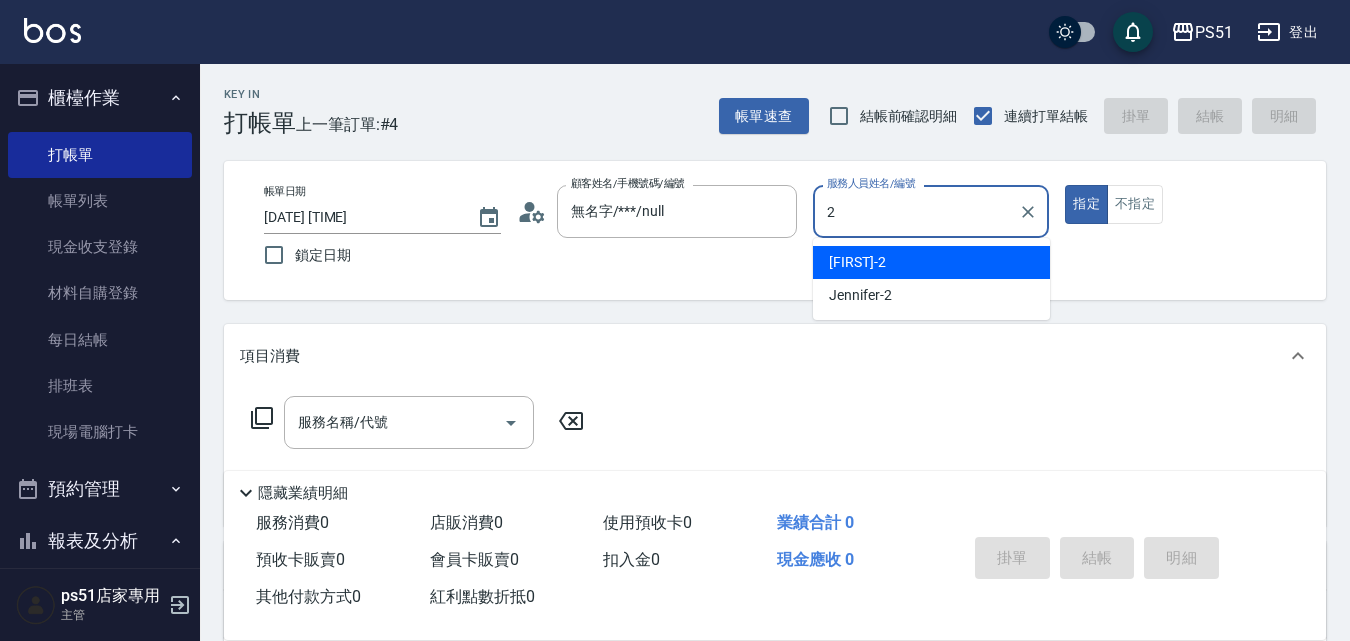 click on "[FIRST] -2" at bounding box center (931, 262) 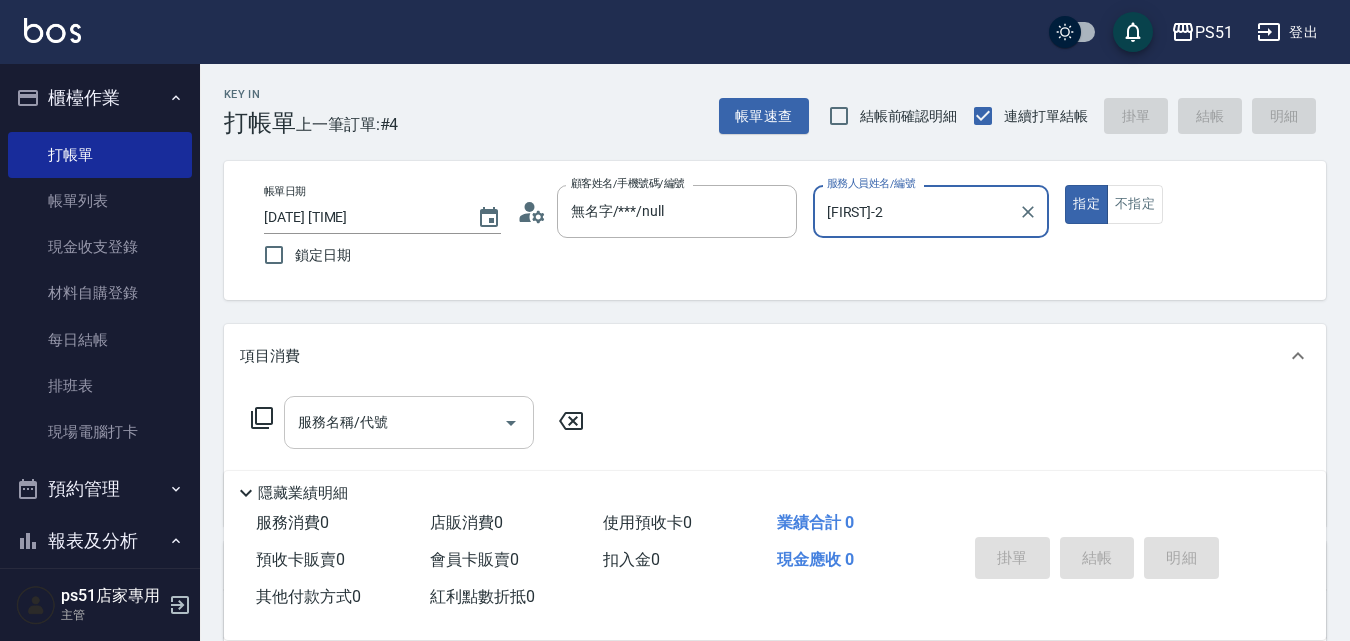 type on "[FIRST]-2" 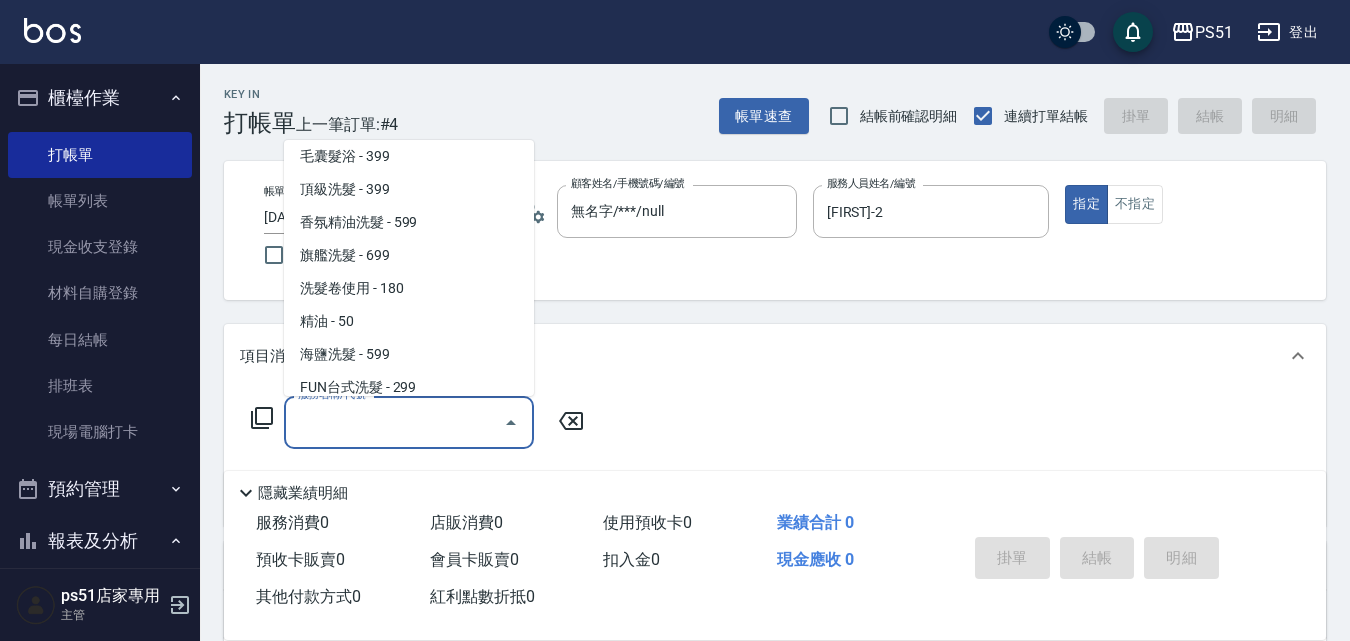 scroll, scrollTop: 0, scrollLeft: 0, axis: both 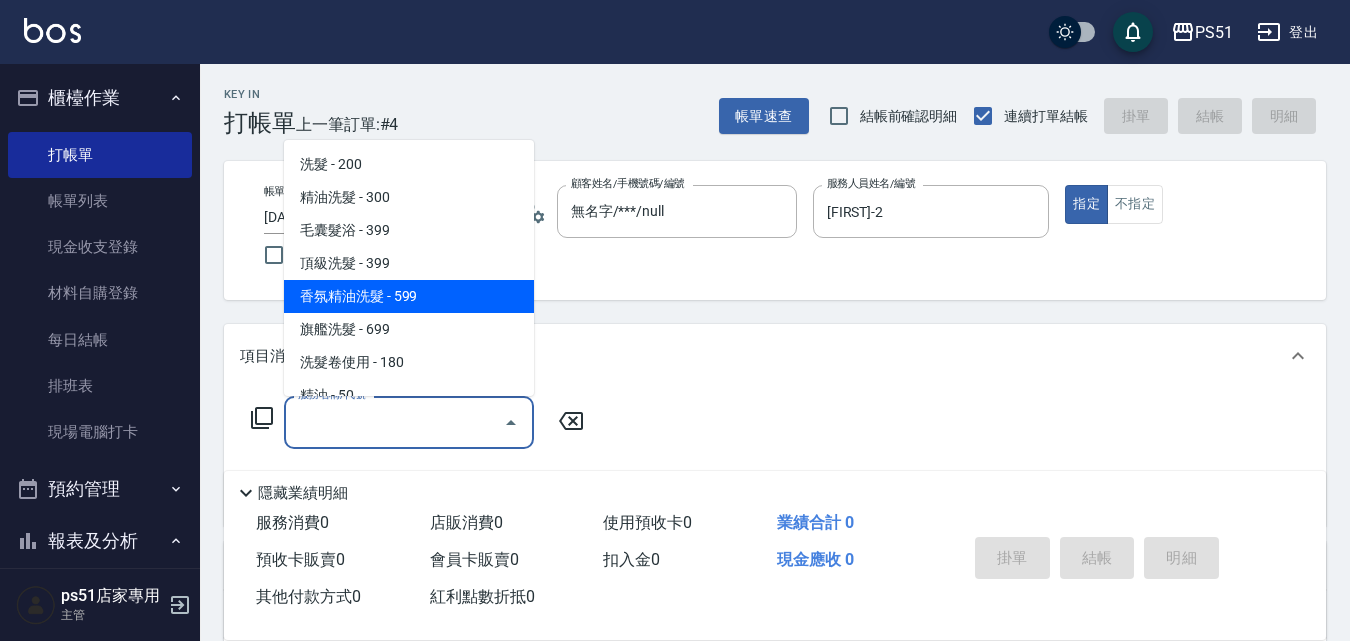 click on "香氛精油洗髮 - 599" at bounding box center (409, 296) 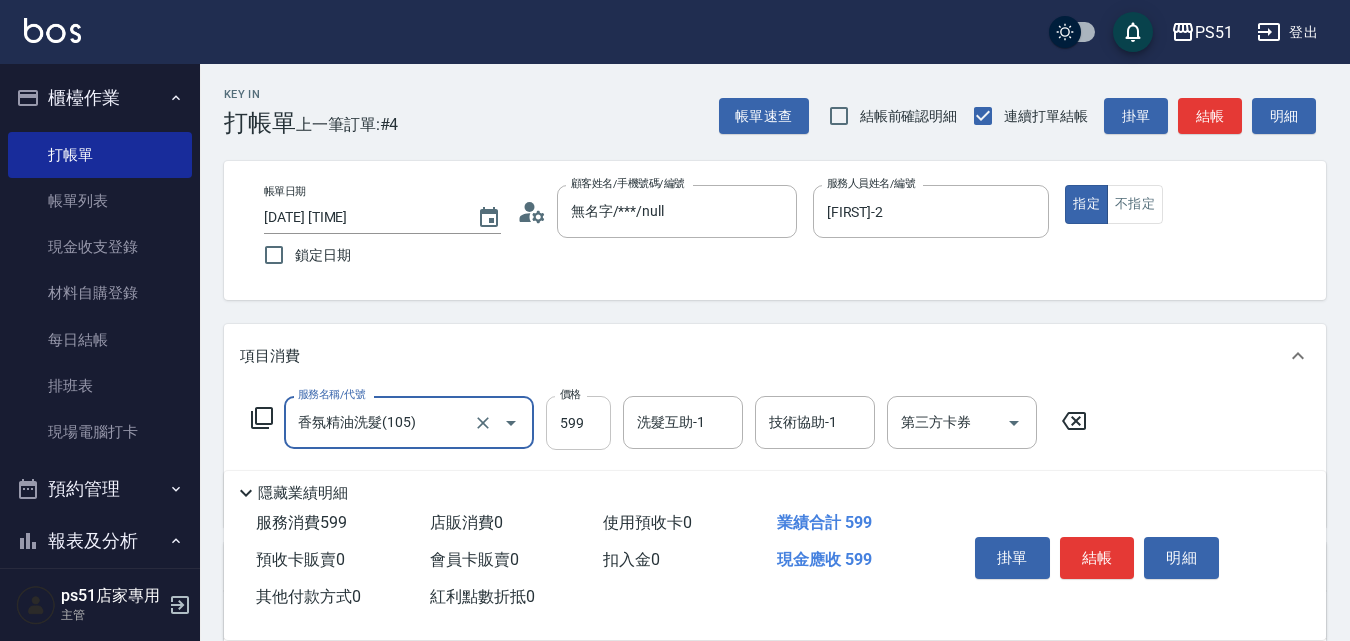 click on "599" at bounding box center [578, 423] 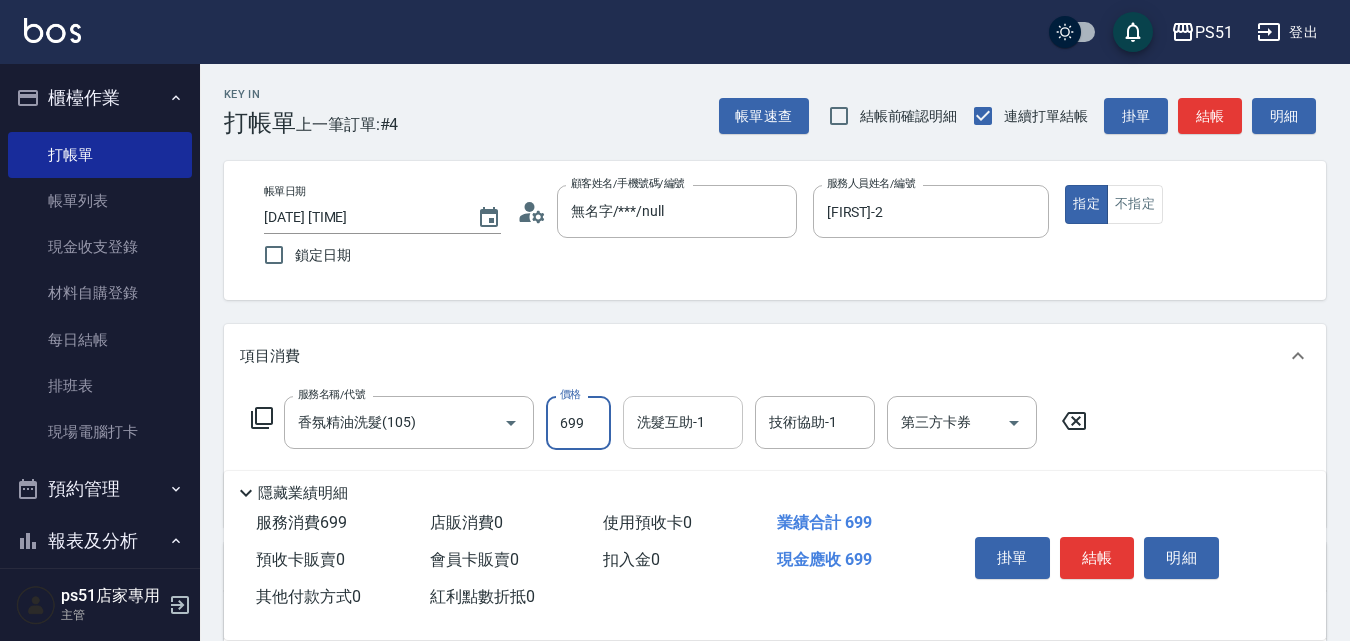 type on "699" 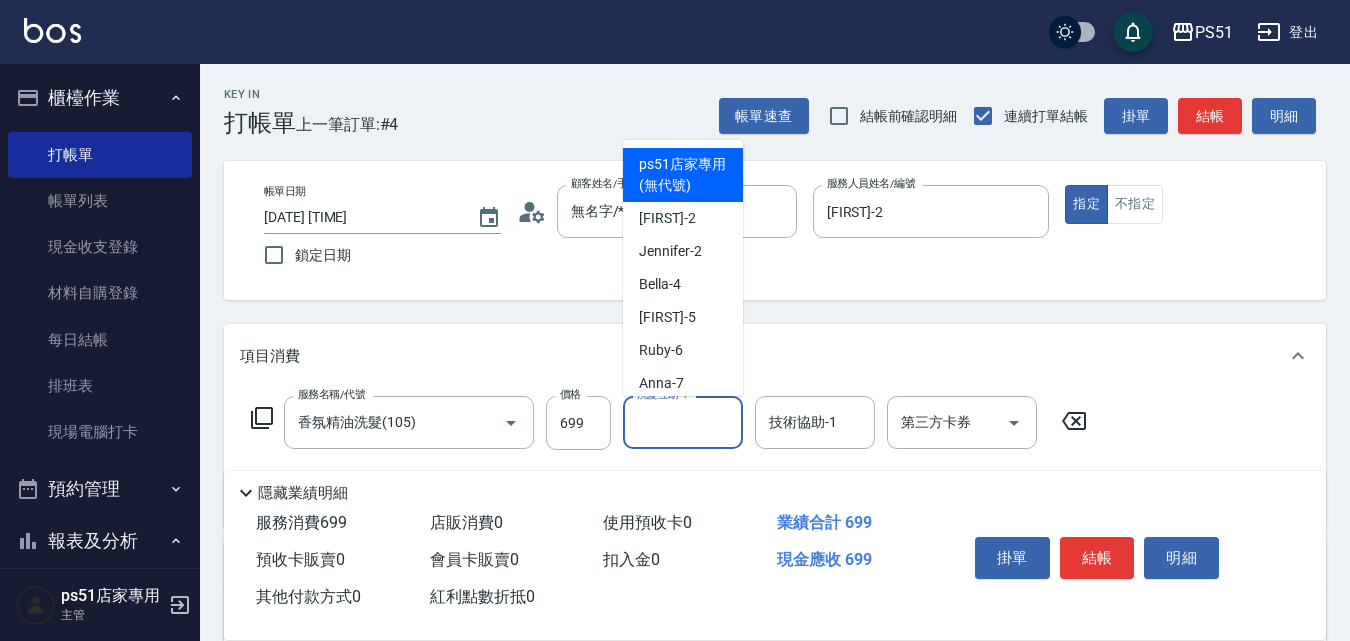 click on "洗髮互助-1" at bounding box center [683, 422] 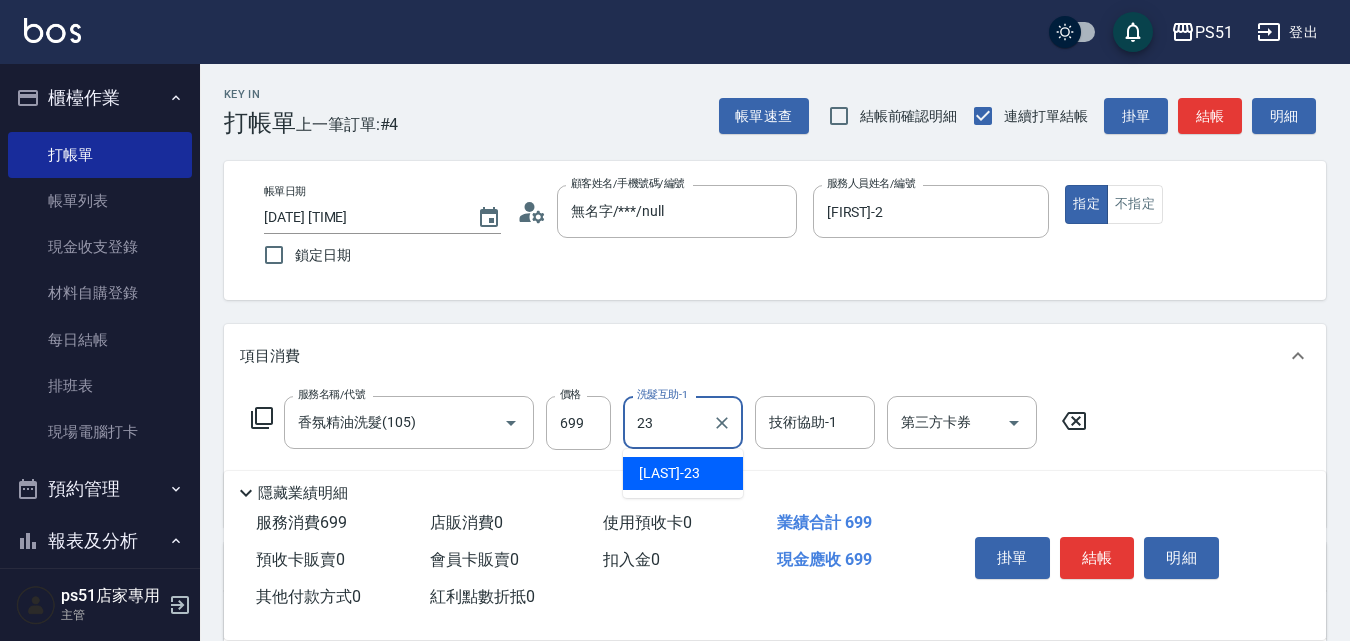 click on "[LAST] -23" at bounding box center (683, 473) 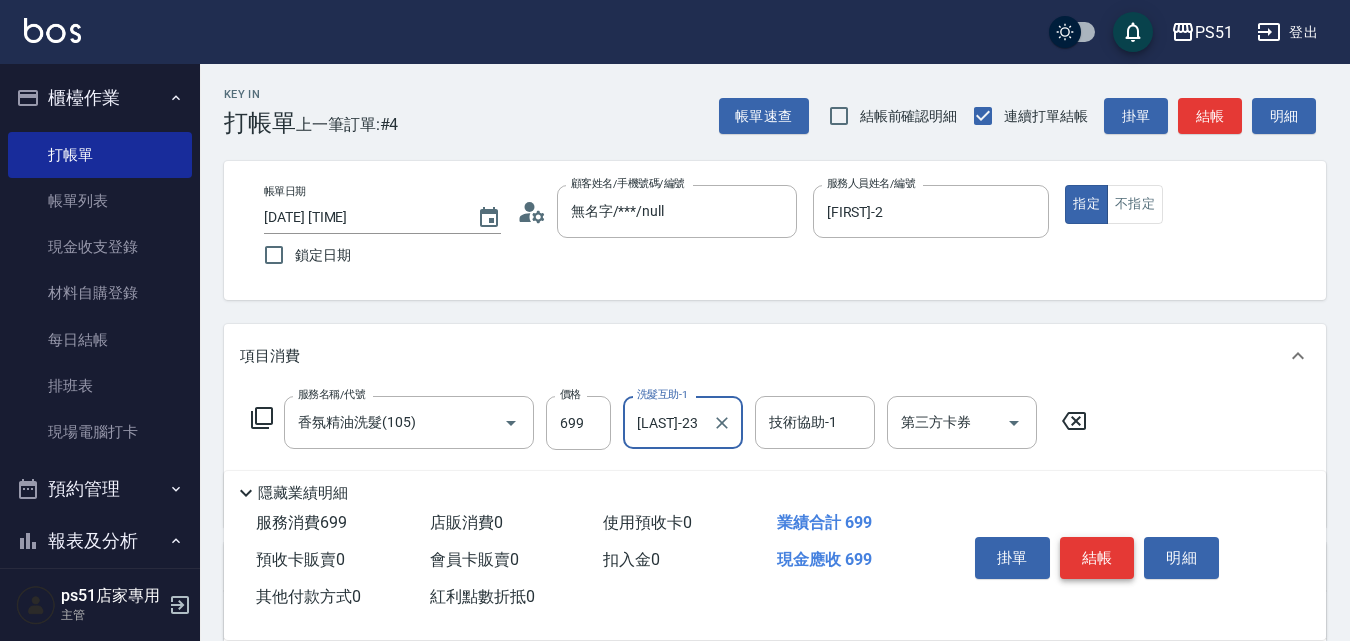 type on "[LAST]-23" 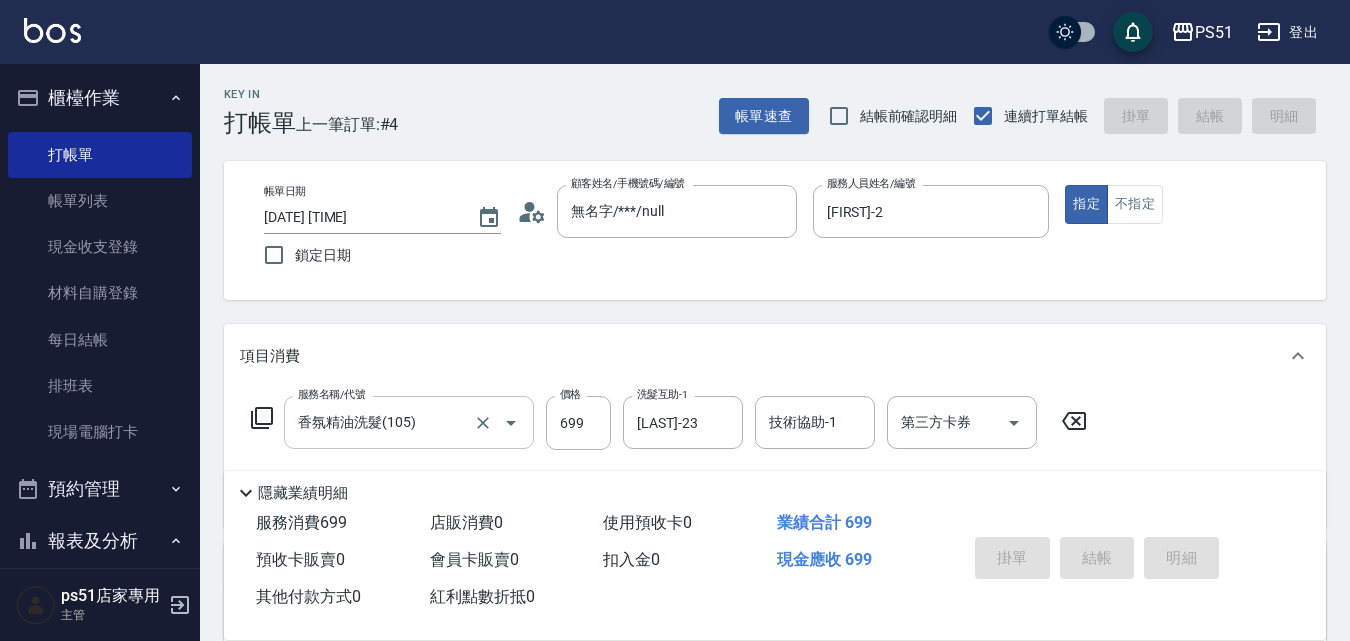 type on "2025/08/05 19:40" 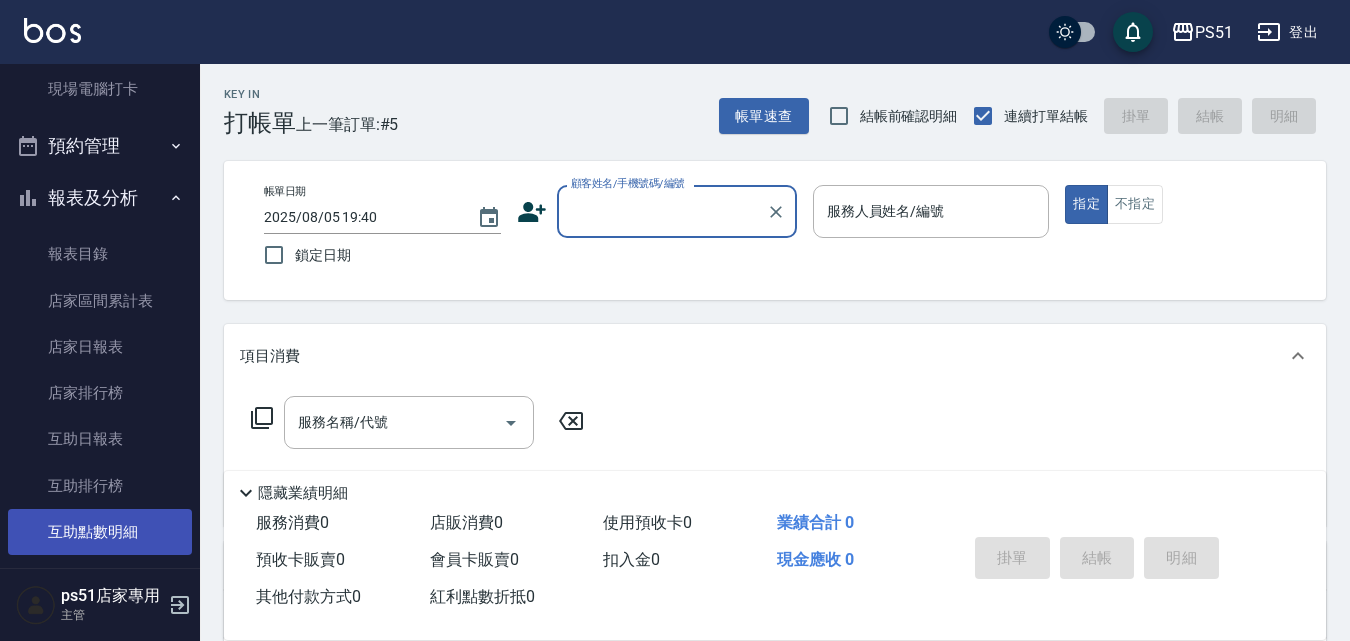 scroll, scrollTop: 467, scrollLeft: 0, axis: vertical 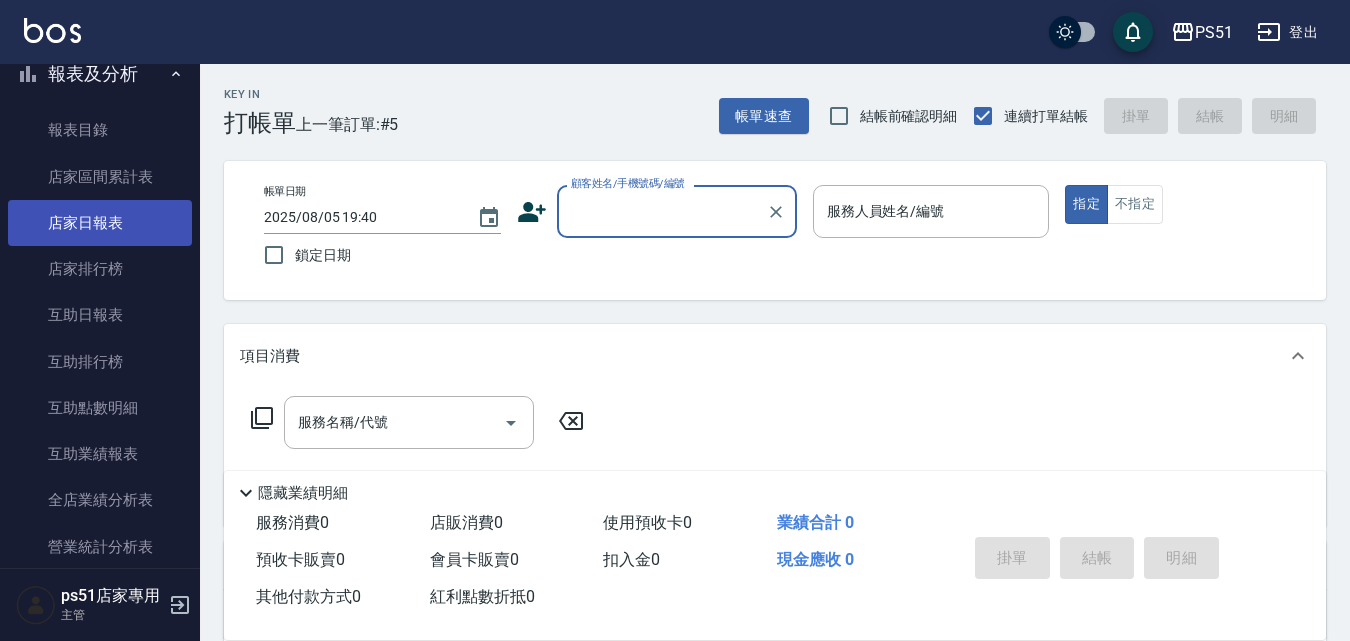 click on "店家日報表" at bounding box center (100, 223) 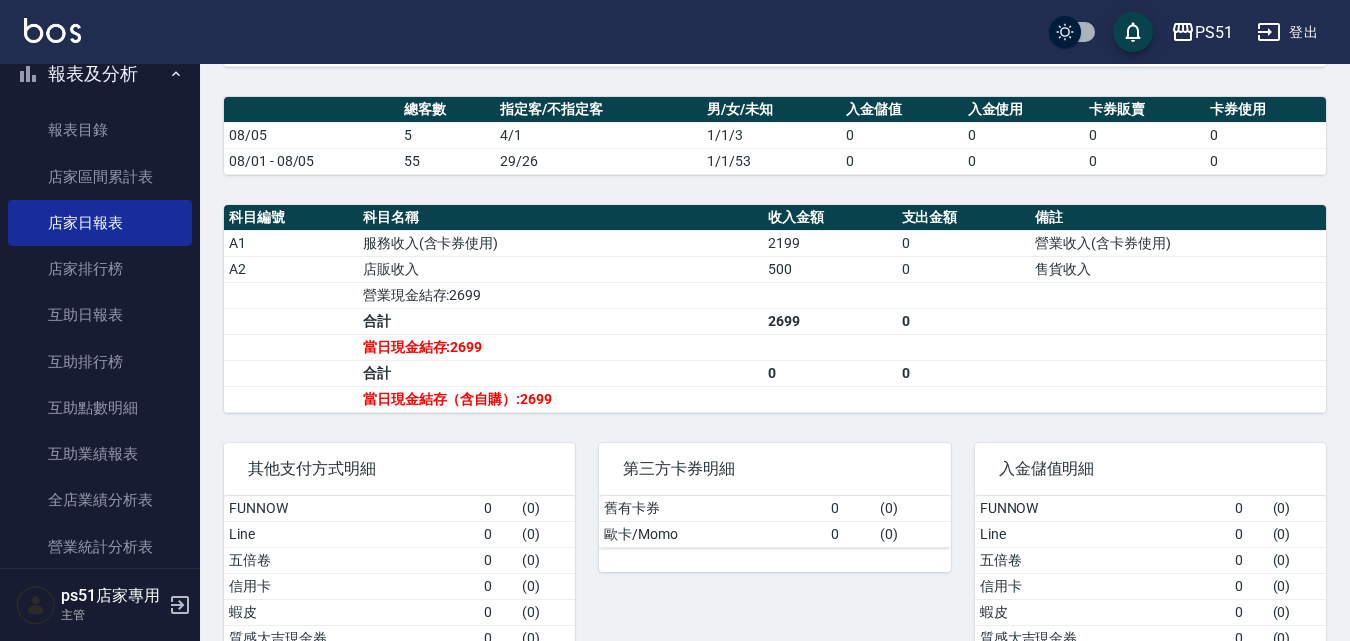 scroll, scrollTop: 467, scrollLeft: 0, axis: vertical 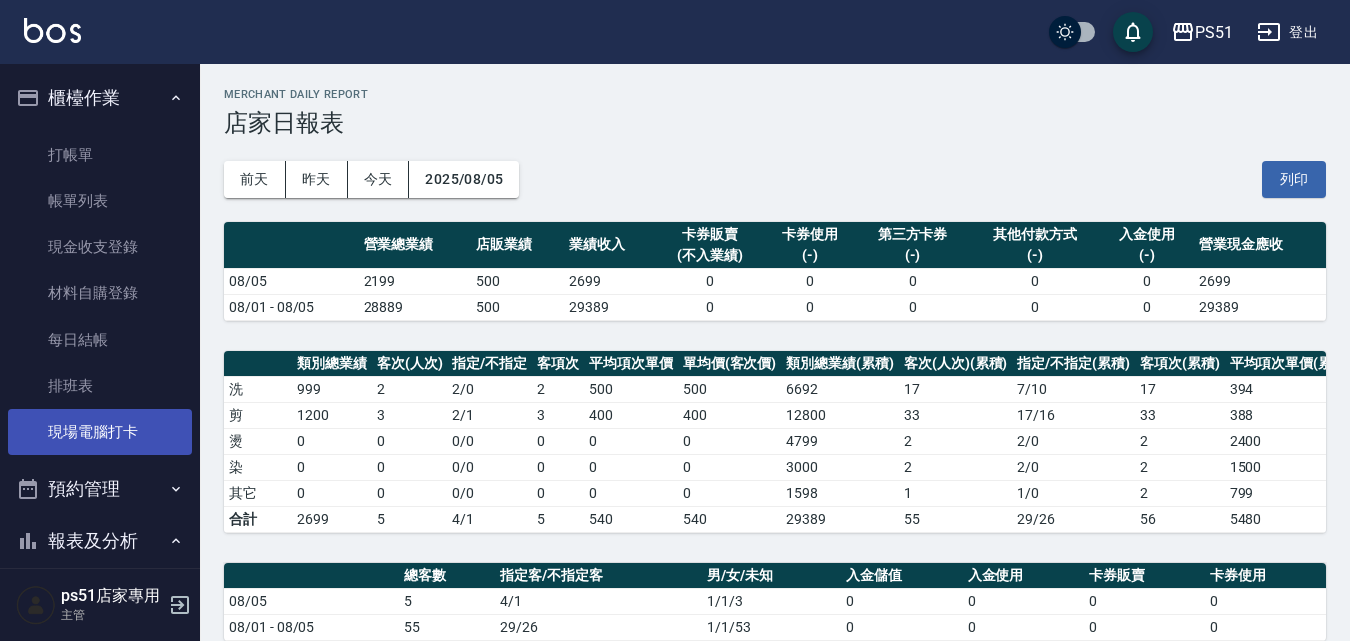 click on "現場電腦打卡" at bounding box center [100, 432] 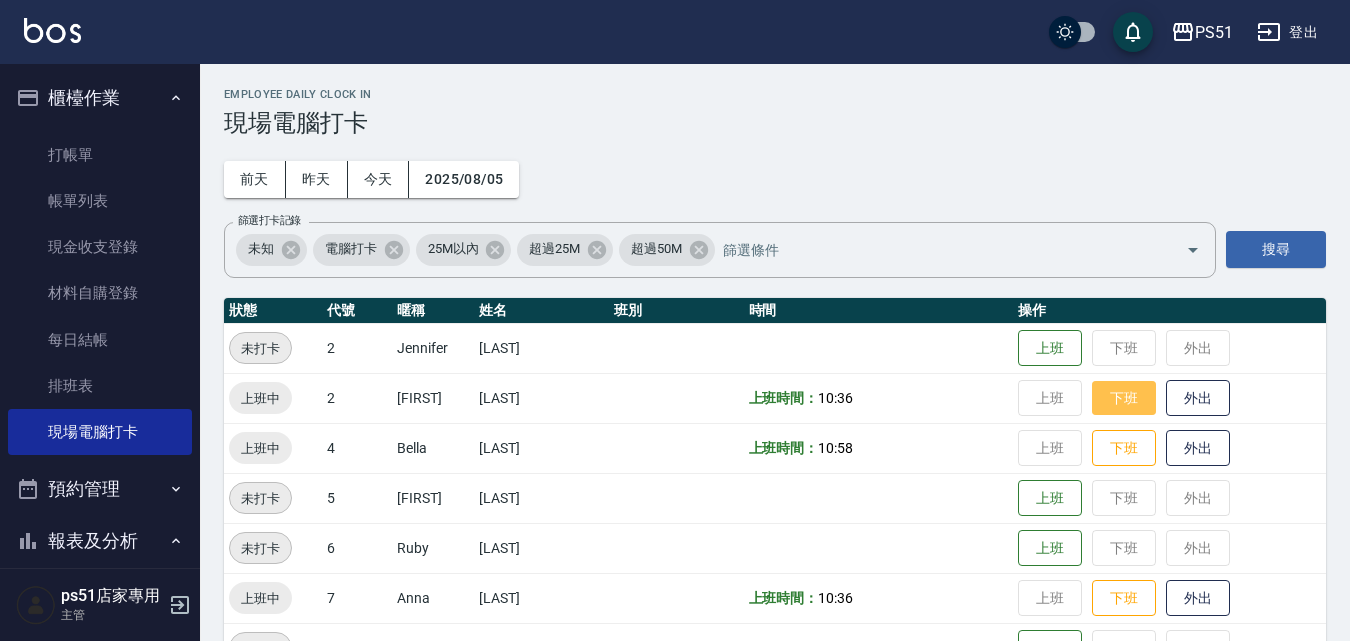 click on "下班" at bounding box center (1124, 398) 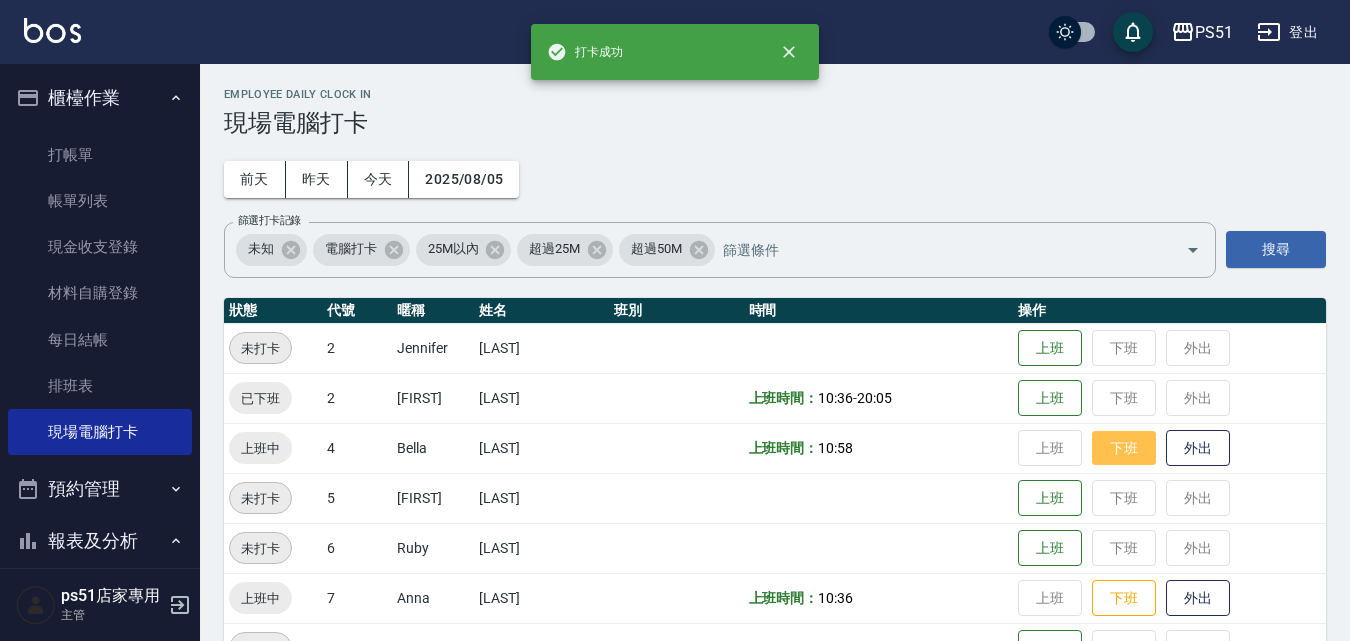 click on "下班" at bounding box center (1124, 448) 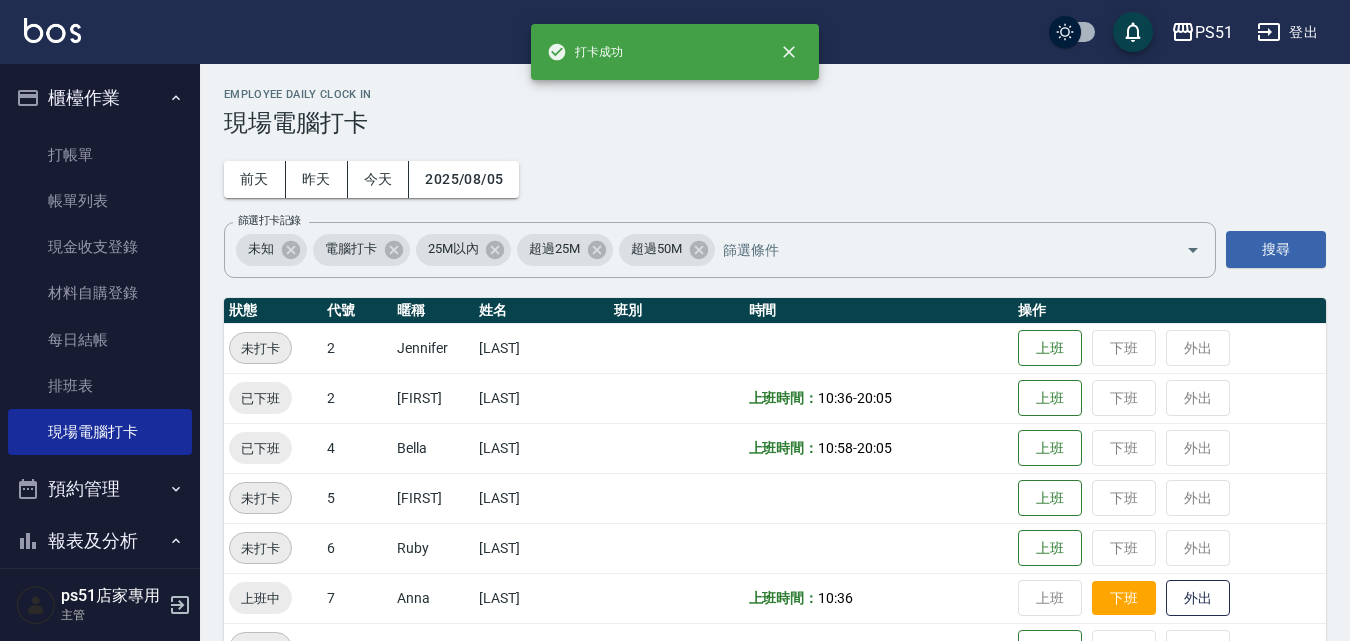 click on "下班" at bounding box center [1124, 598] 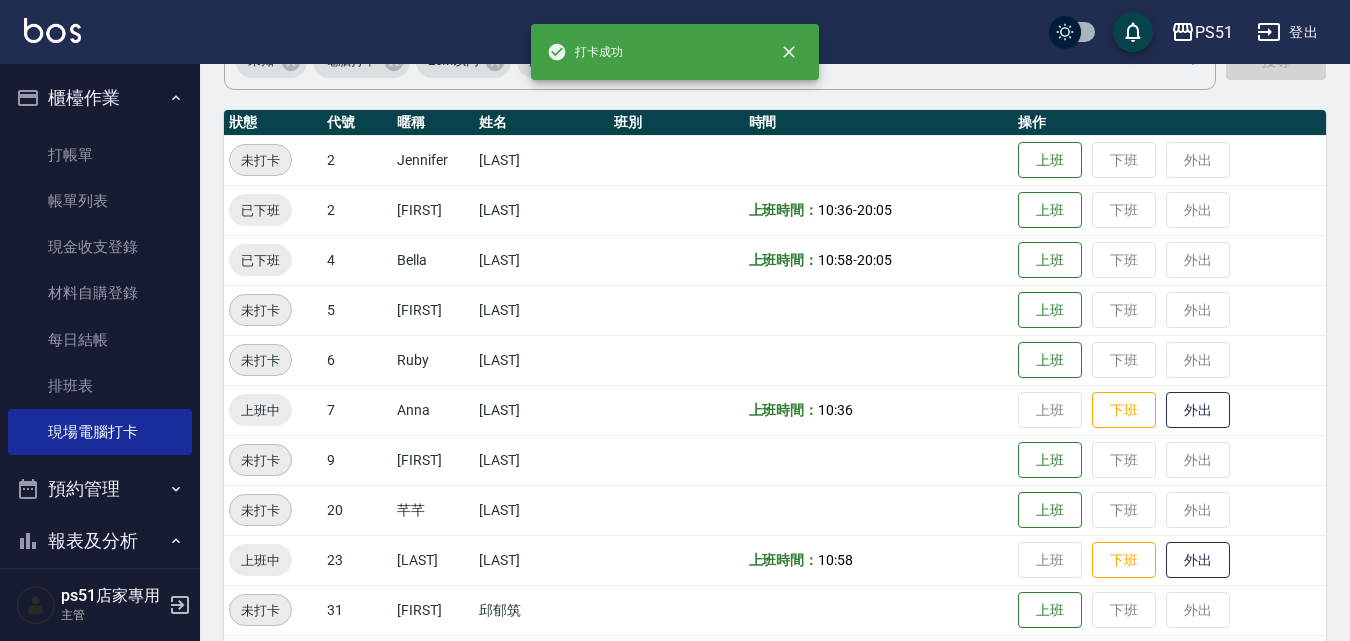 scroll, scrollTop: 233, scrollLeft: 0, axis: vertical 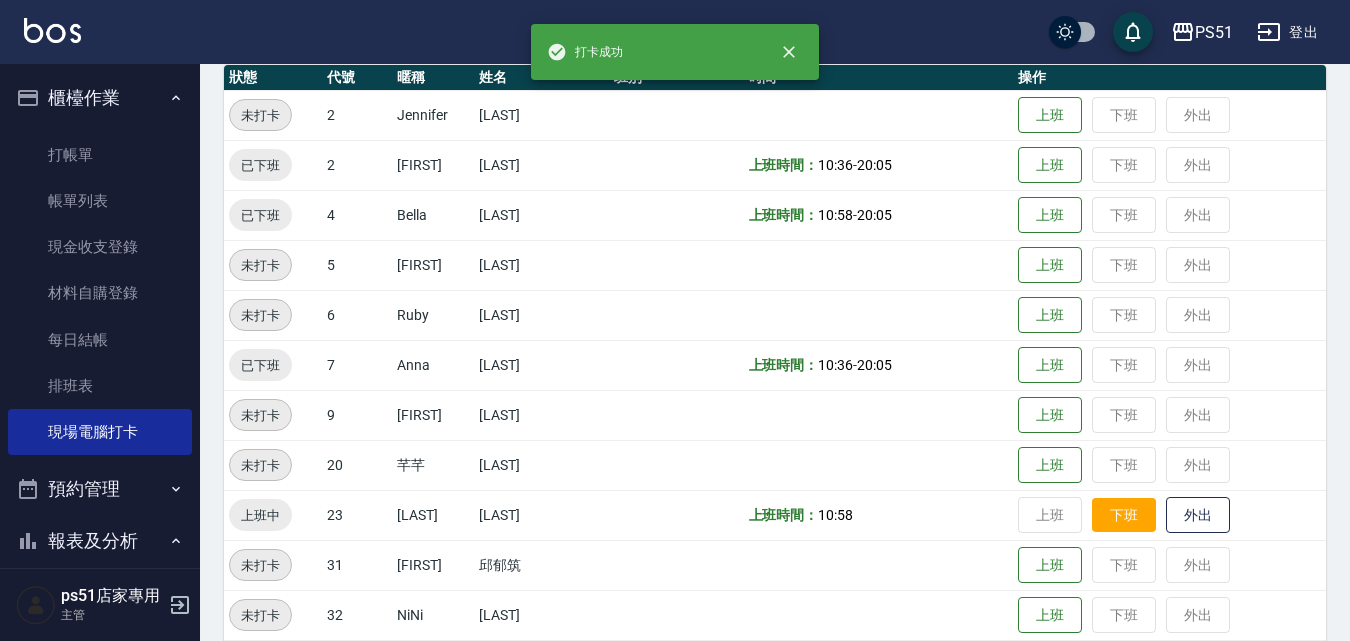 click on "下班" at bounding box center [1124, 515] 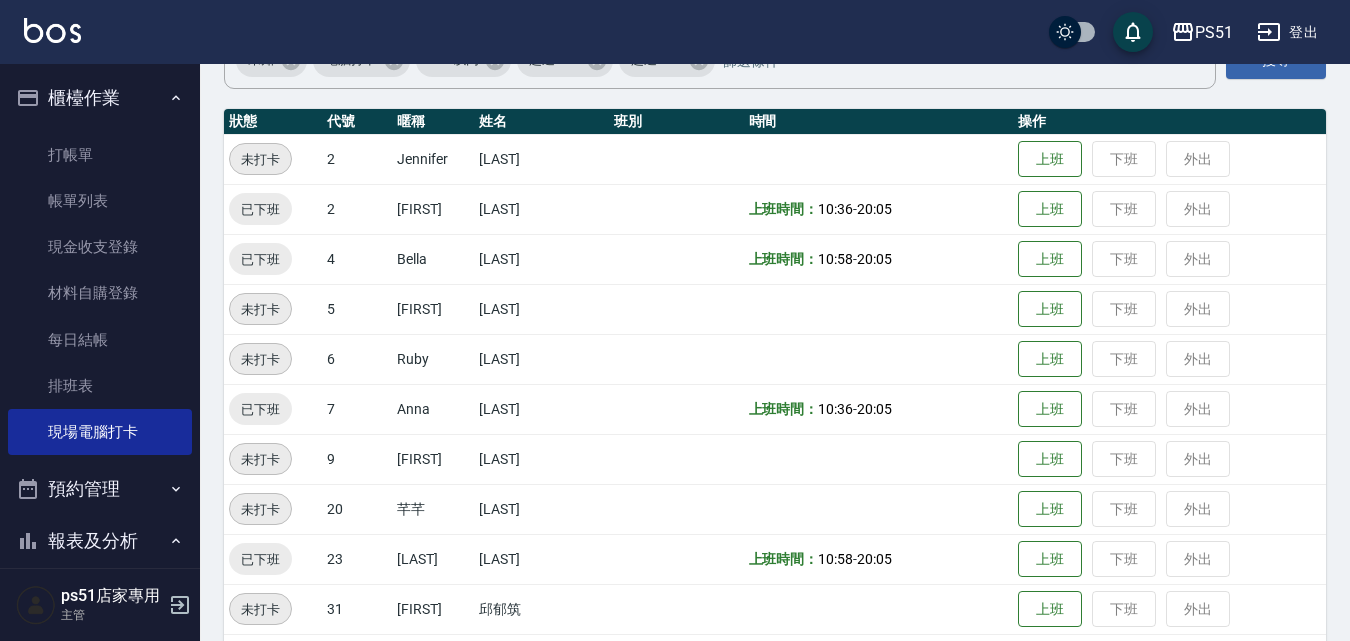 scroll, scrollTop: 233, scrollLeft: 0, axis: vertical 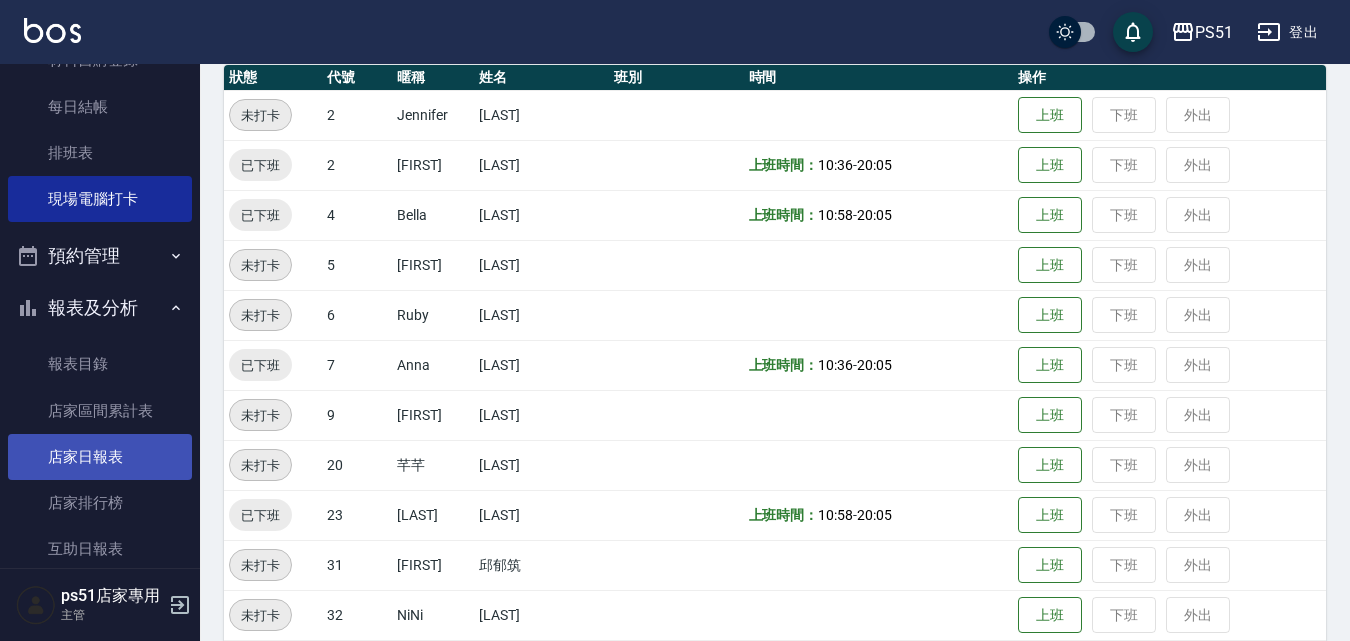 drag, startPoint x: 117, startPoint y: 436, endPoint x: 108, endPoint y: 449, distance: 15.811388 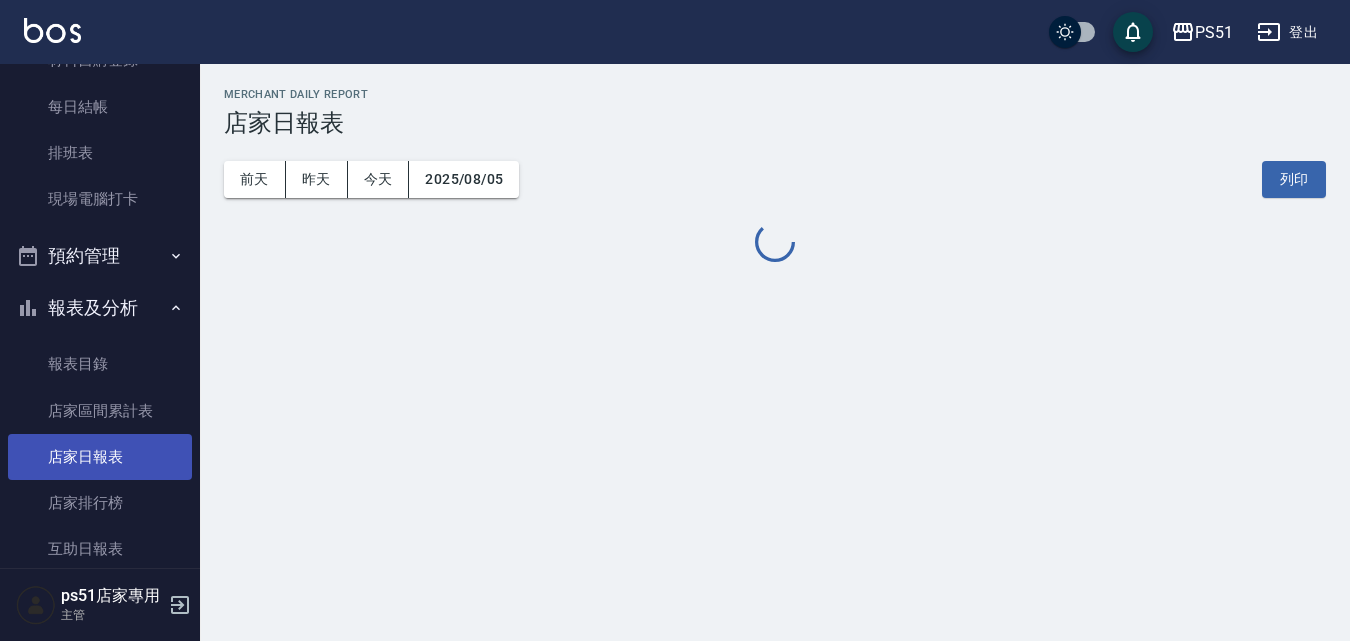 scroll, scrollTop: 0, scrollLeft: 0, axis: both 